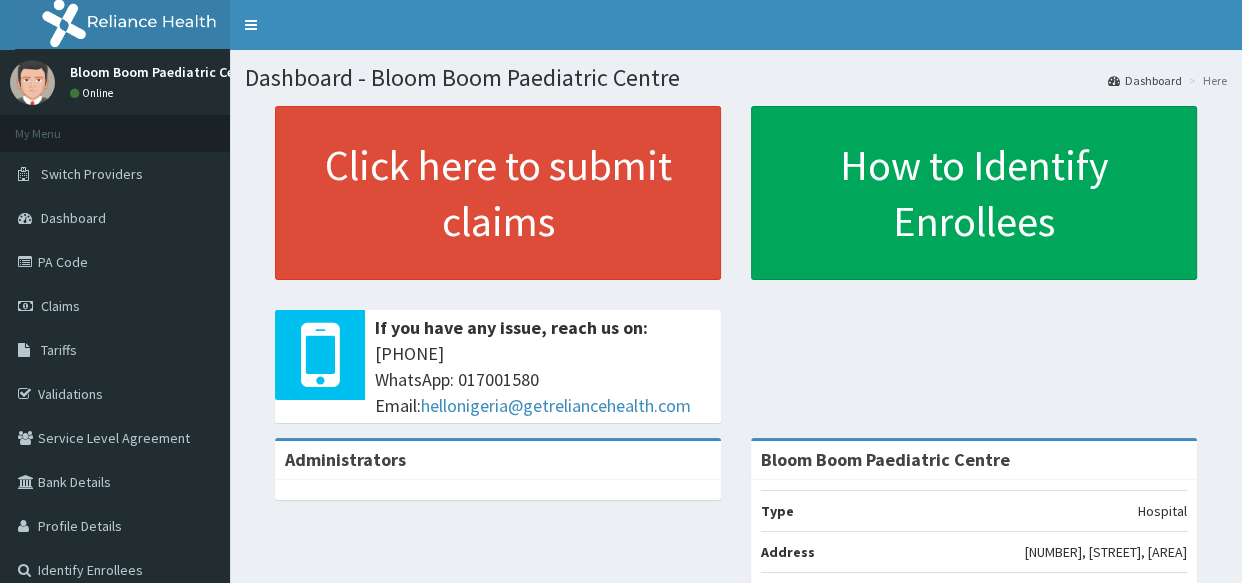 scroll, scrollTop: 0, scrollLeft: 0, axis: both 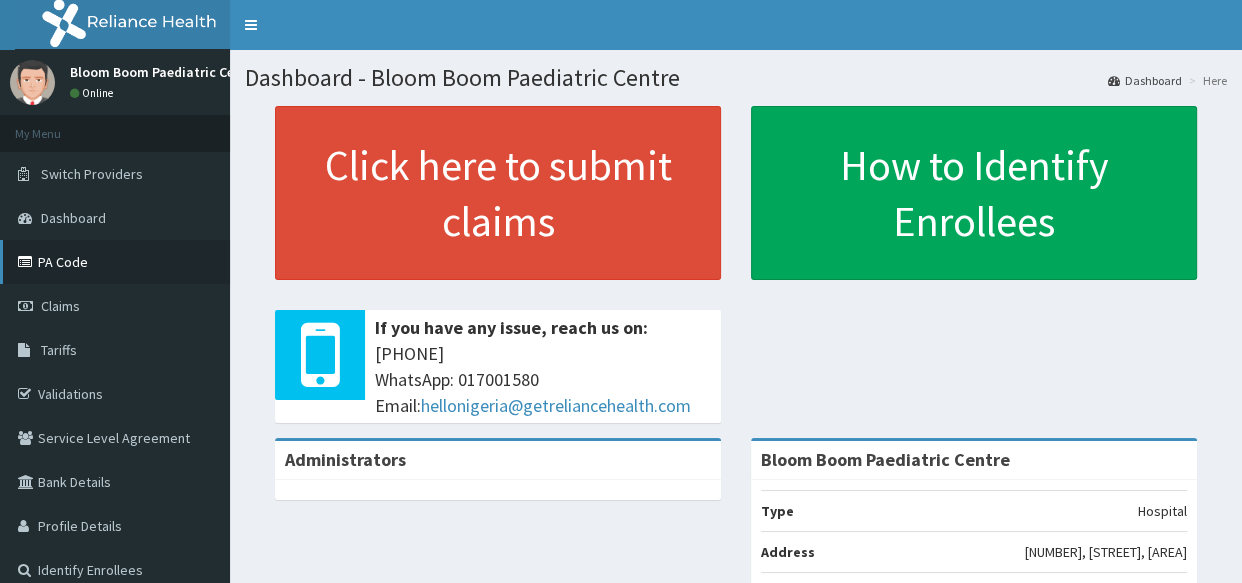 click on "PA Code" at bounding box center (115, 262) 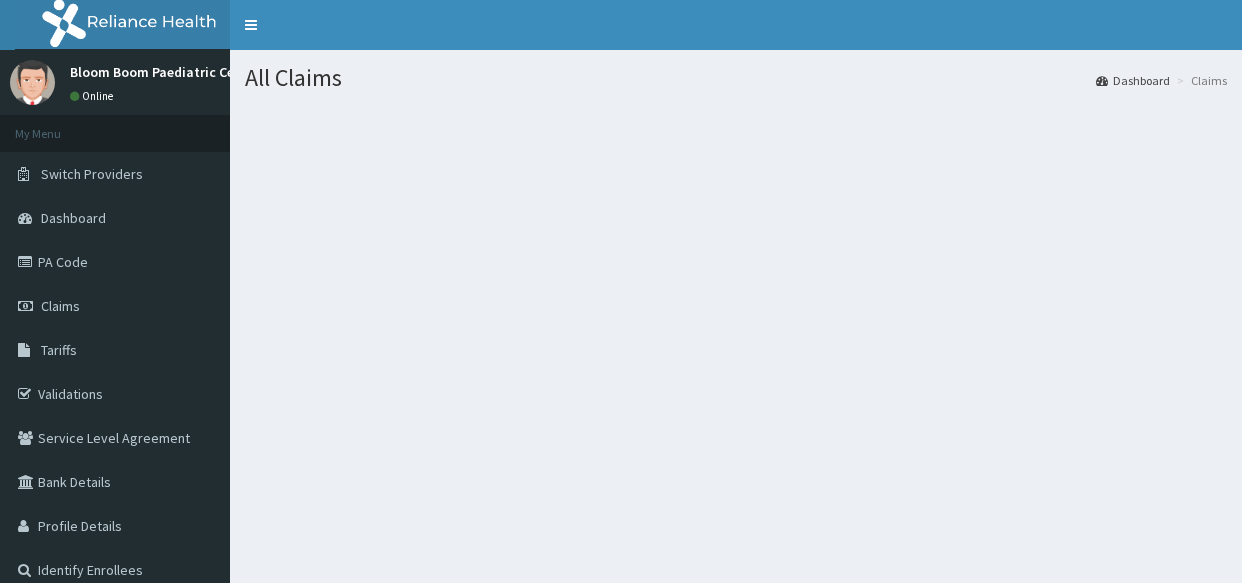 scroll, scrollTop: 0, scrollLeft: 0, axis: both 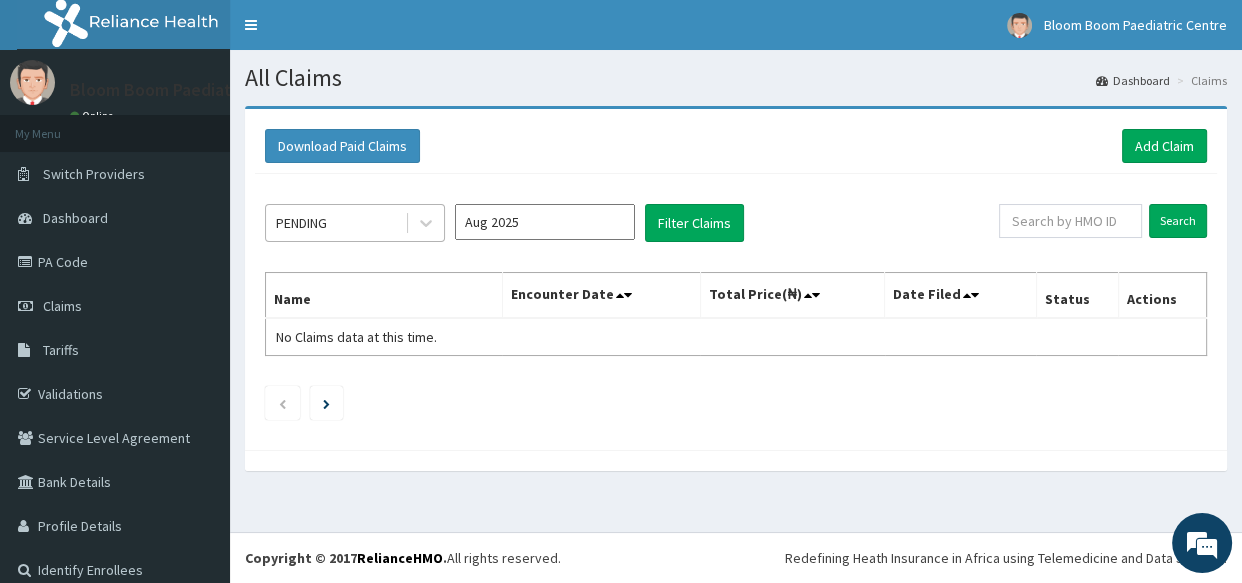 click on "PENDING" at bounding box center [355, 223] 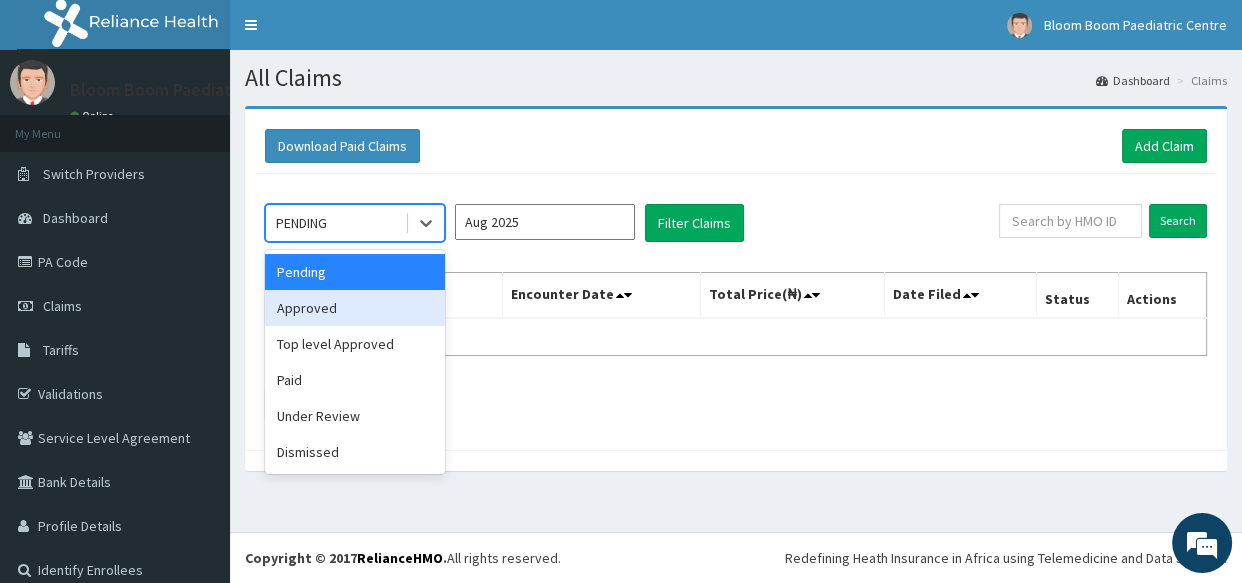 click on "Approved" at bounding box center [355, 308] 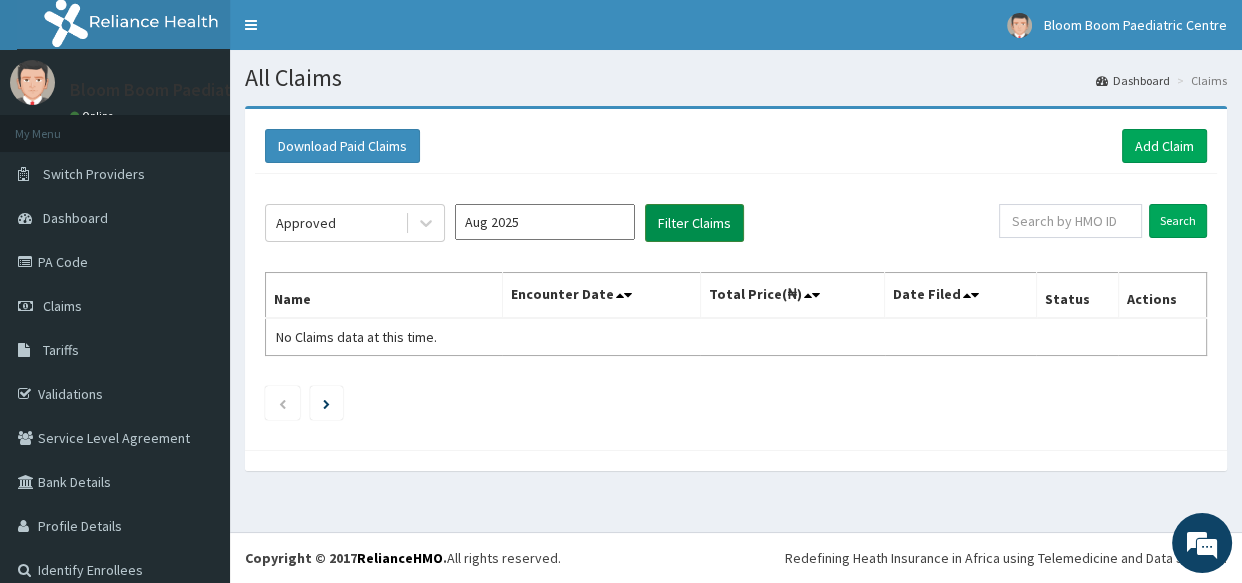 click on "Filter Claims" at bounding box center (694, 223) 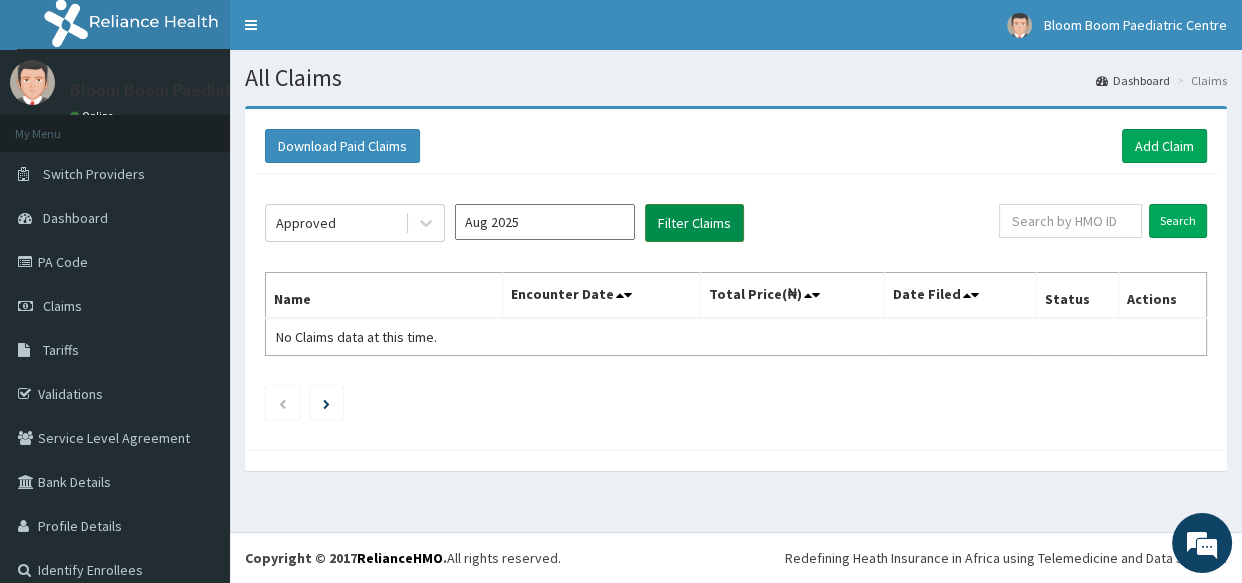 scroll, scrollTop: 0, scrollLeft: 0, axis: both 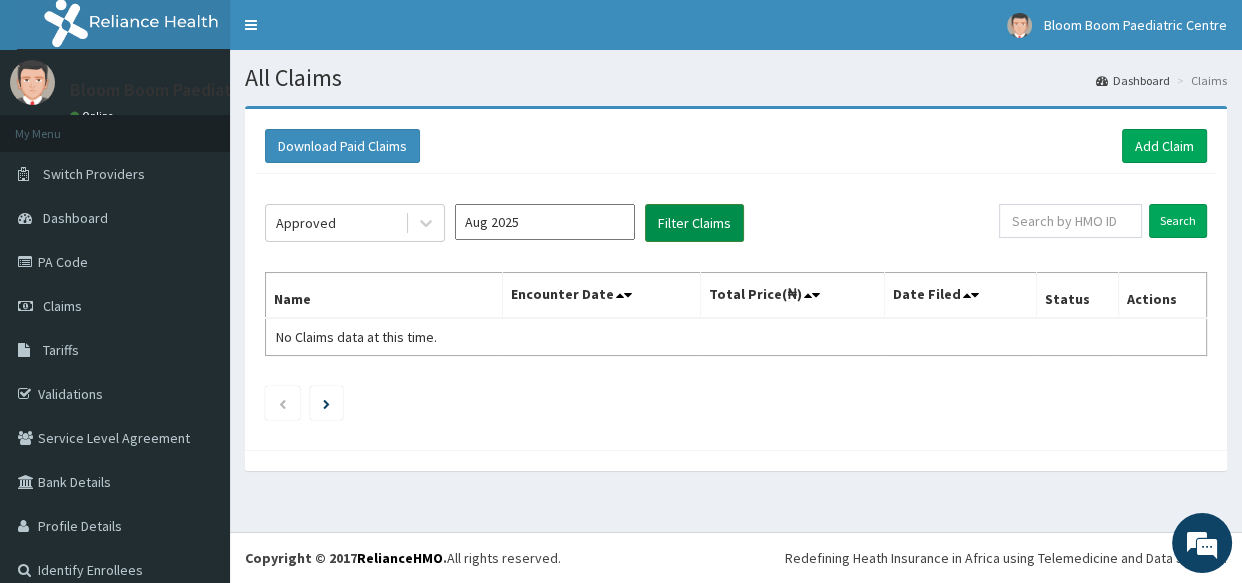 click on "Filter Claims" at bounding box center (694, 223) 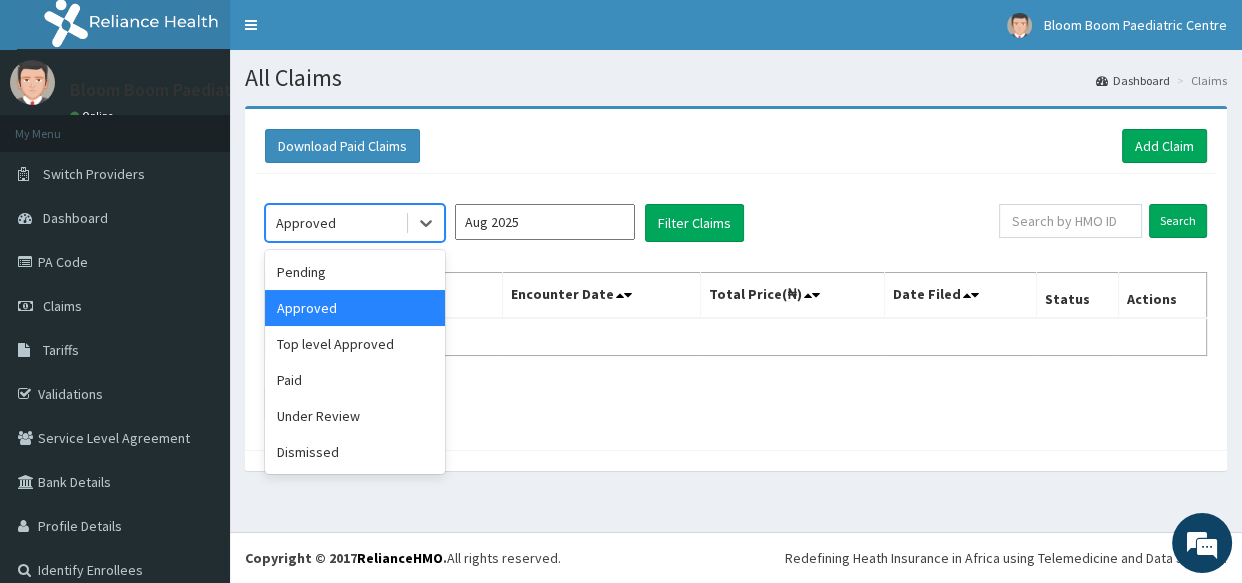 click on "Approved" at bounding box center (306, 223) 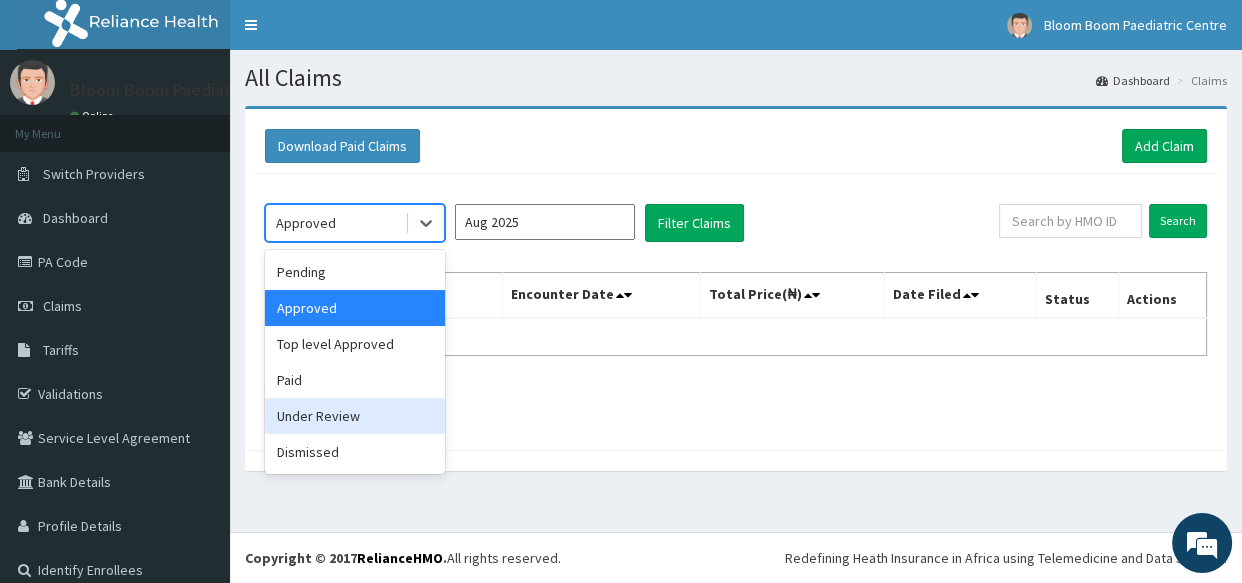 click on "Under Review" at bounding box center [355, 416] 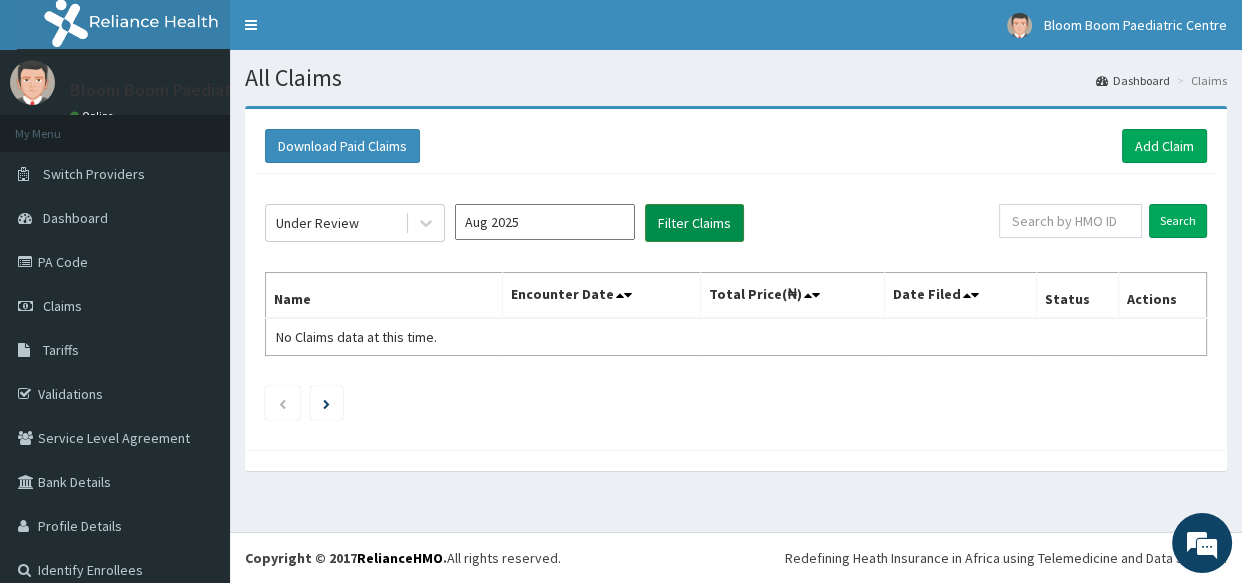 click on "Filter Claims" at bounding box center [694, 223] 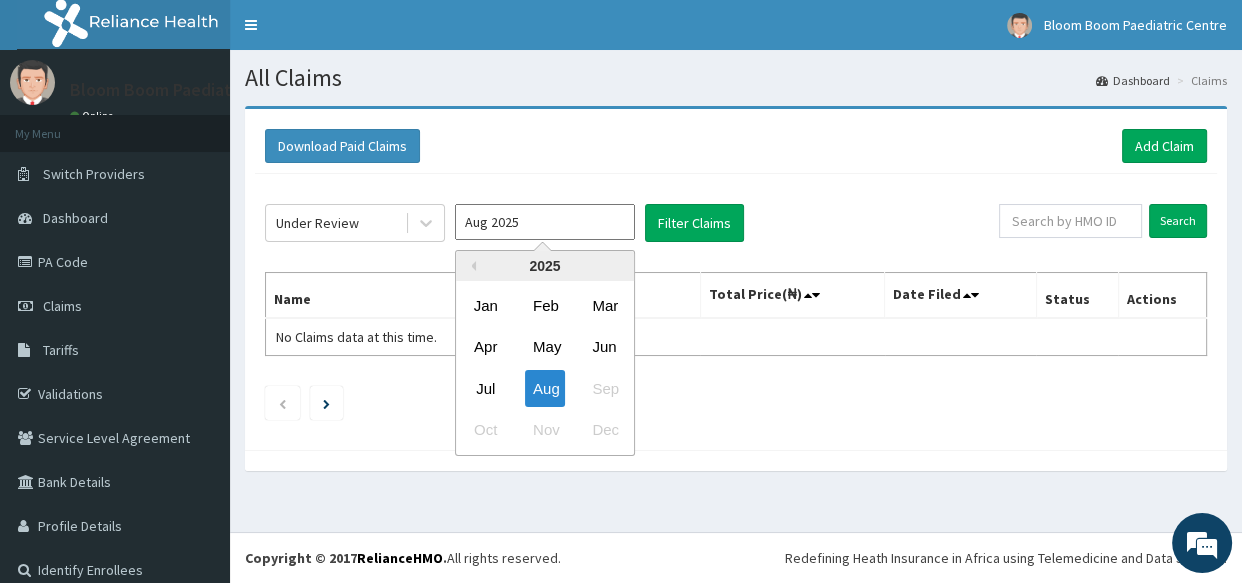 click on "Aug 2025" at bounding box center [545, 222] 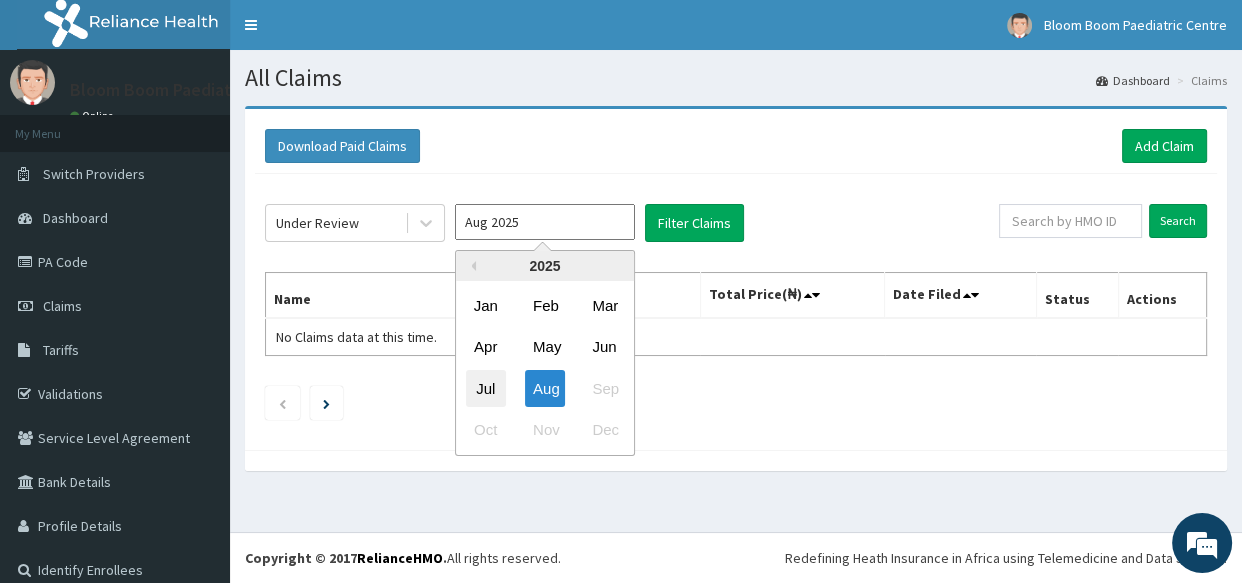 click on "Jul" at bounding box center [486, 388] 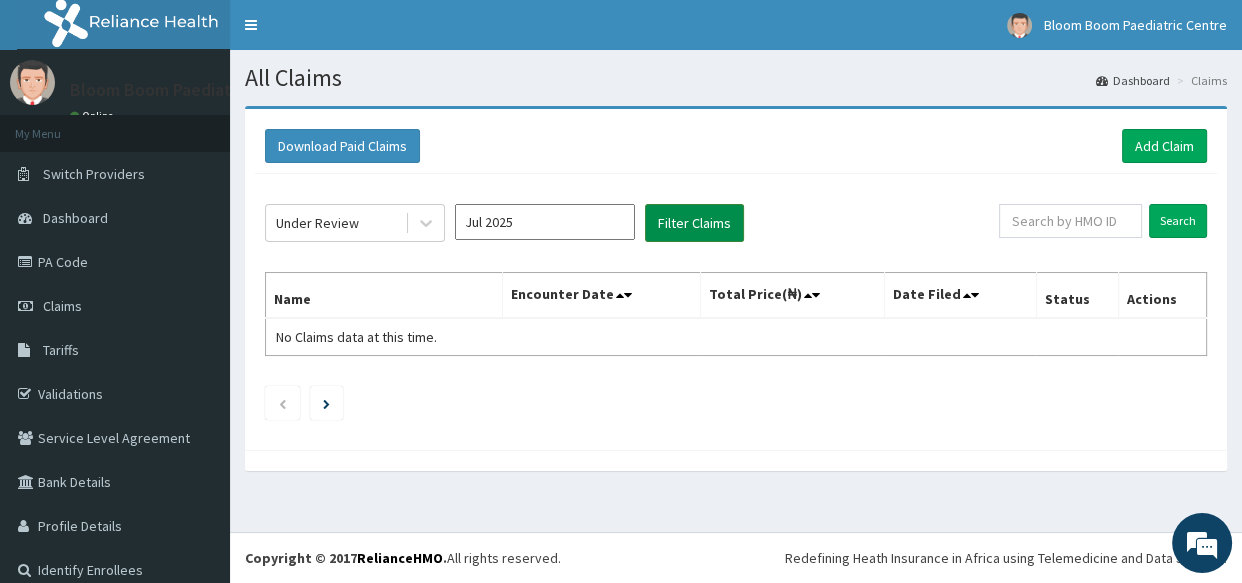 click on "Filter Claims" at bounding box center [694, 223] 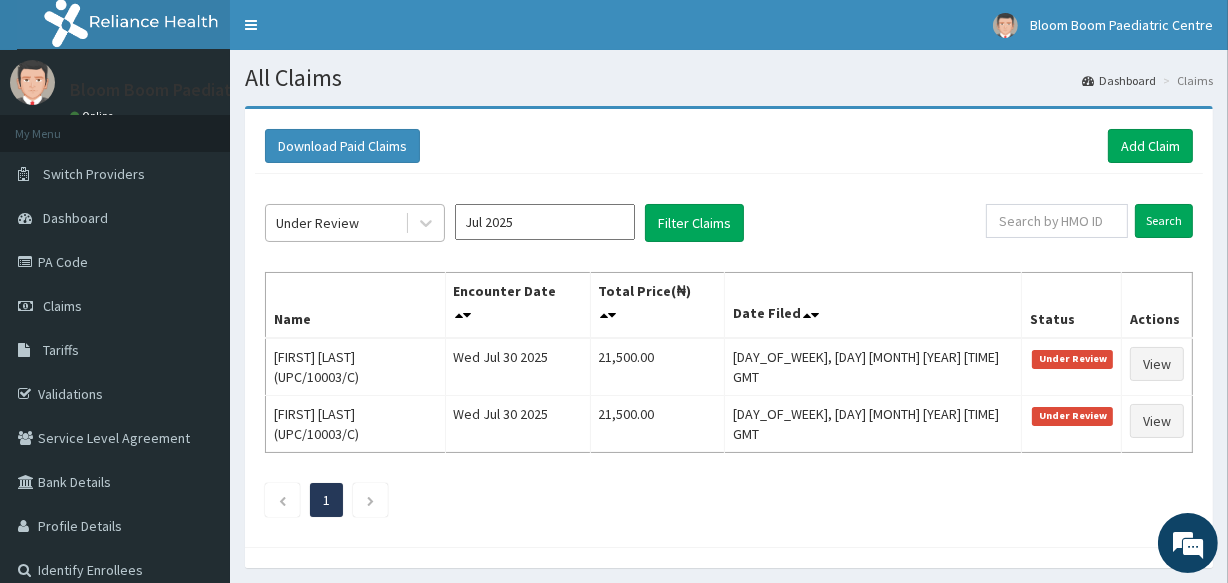 click on "Under Review" at bounding box center (335, 223) 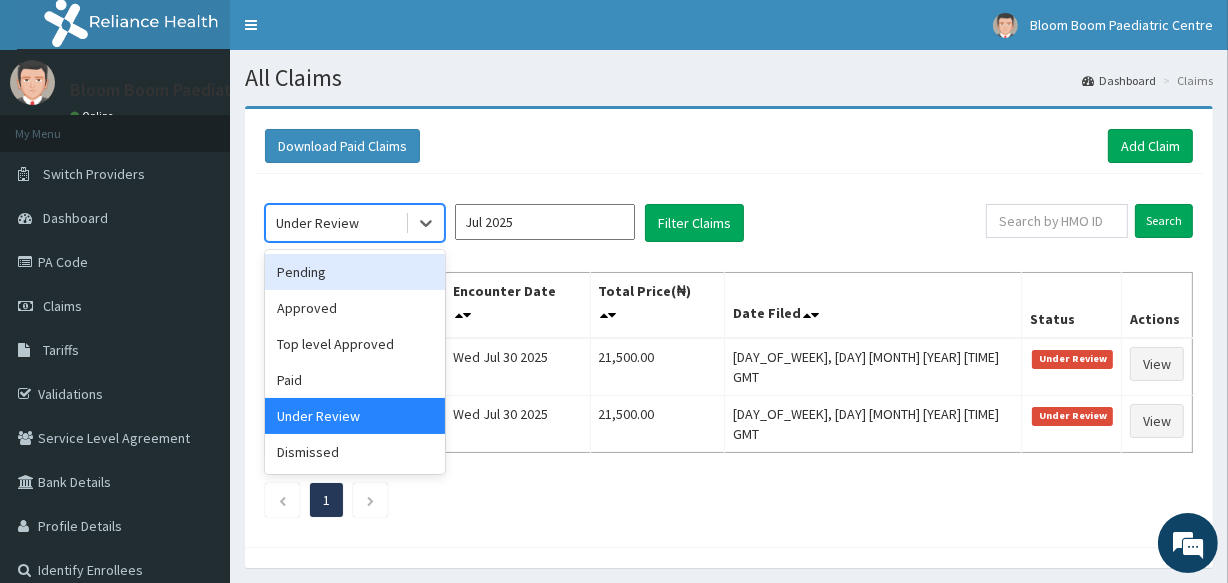 click on "Pending" at bounding box center [355, 272] 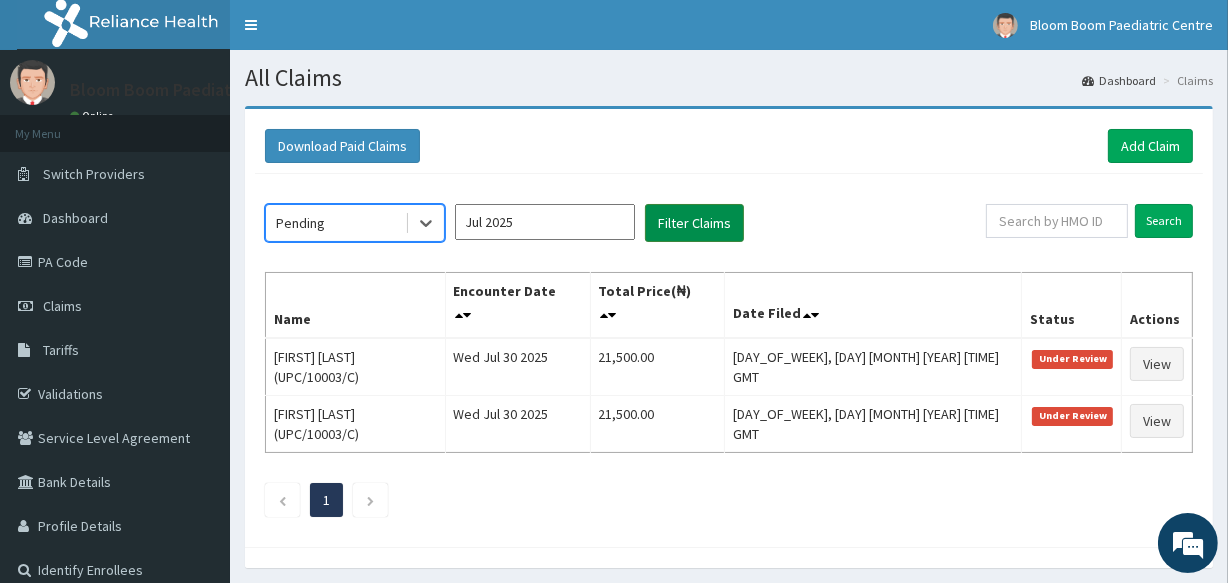 click on "Filter Claims" at bounding box center (694, 223) 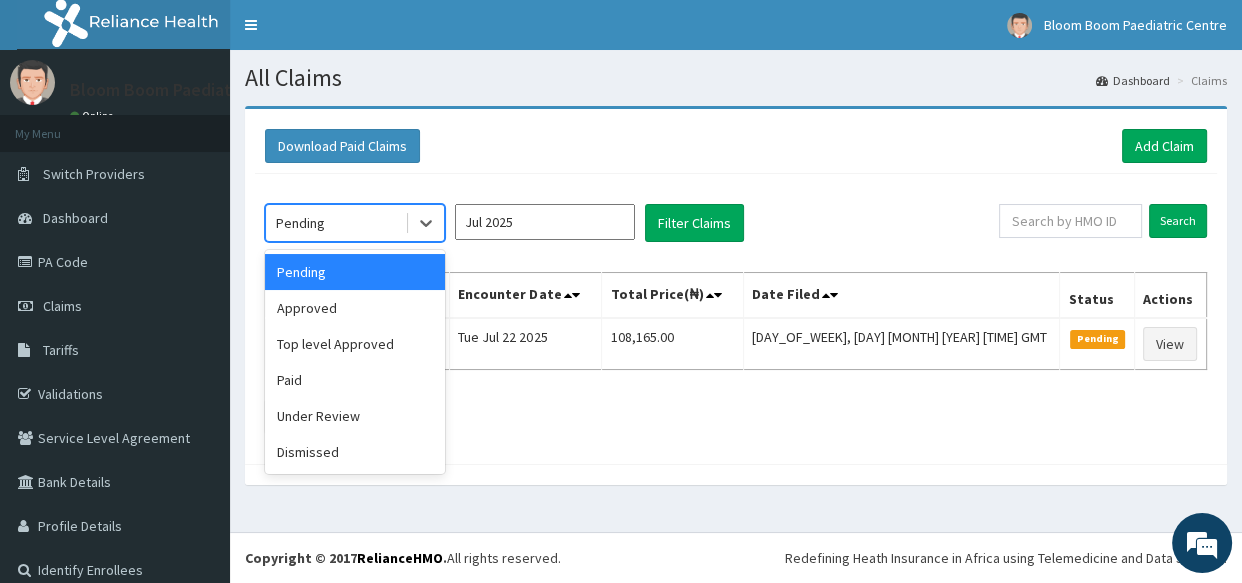 click on "Pending" at bounding box center [335, 223] 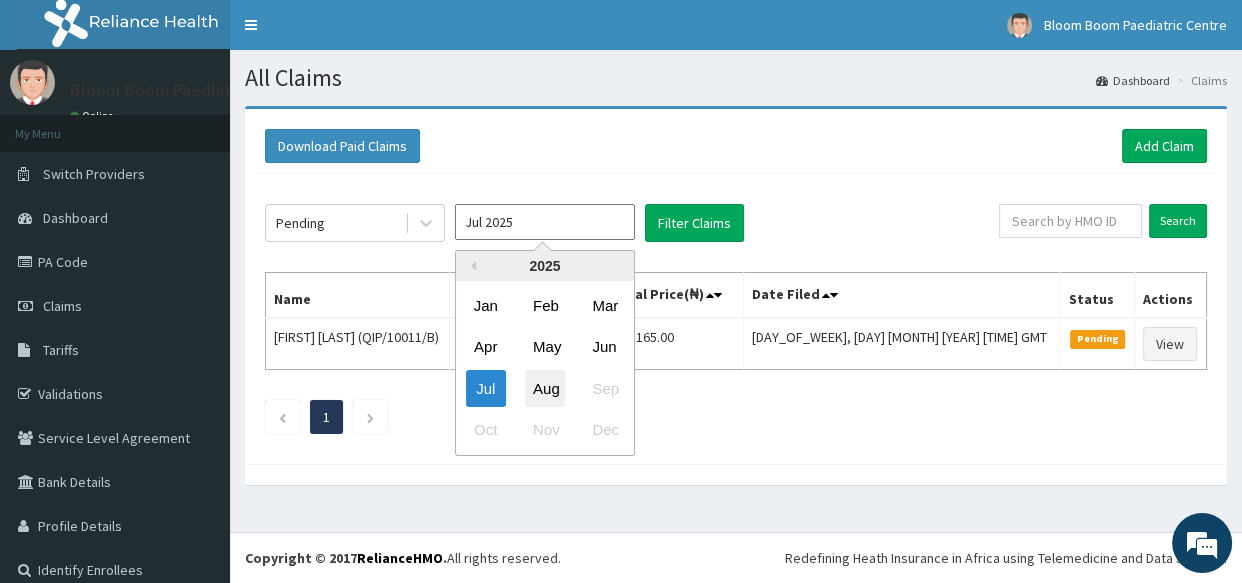 click on "Aug" at bounding box center [545, 388] 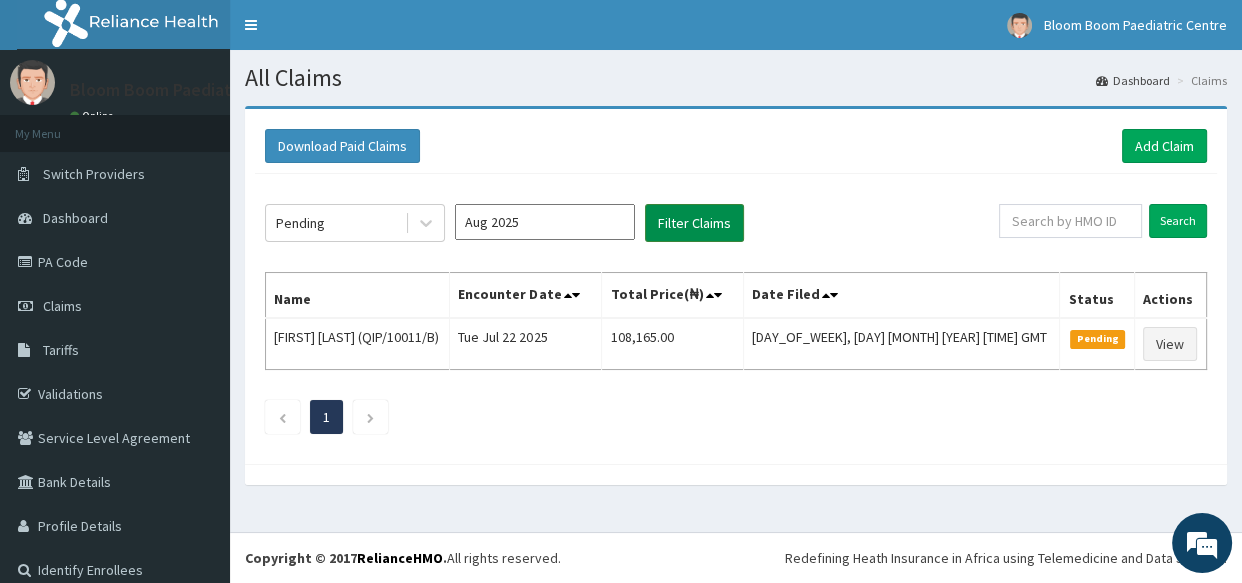 click on "Filter Claims" at bounding box center [694, 223] 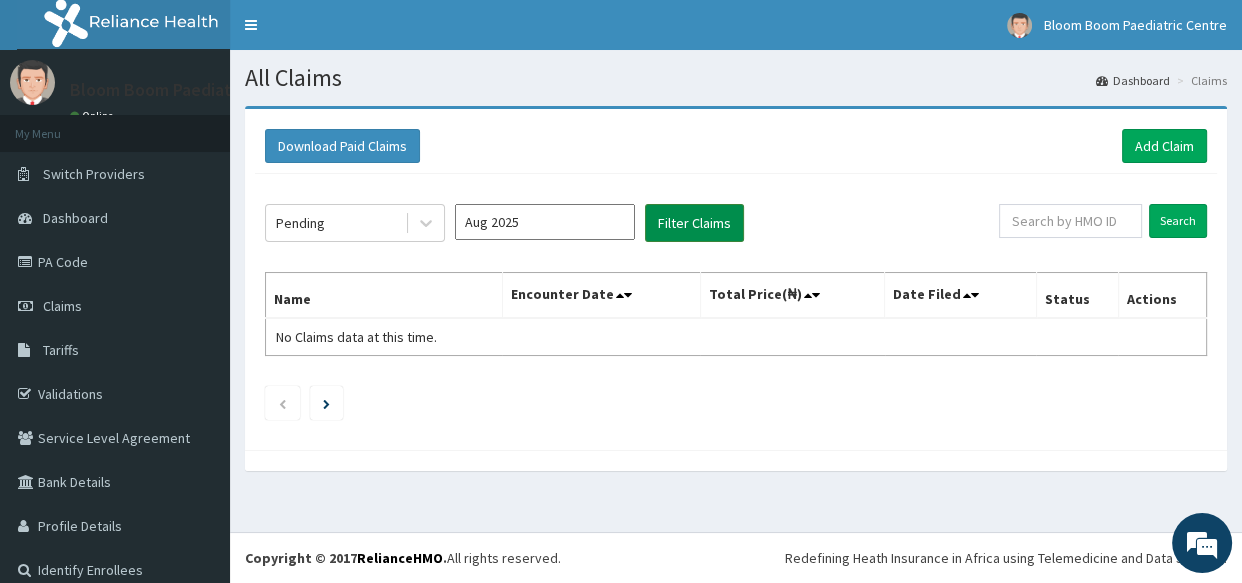 click on "Filter Claims" at bounding box center [694, 223] 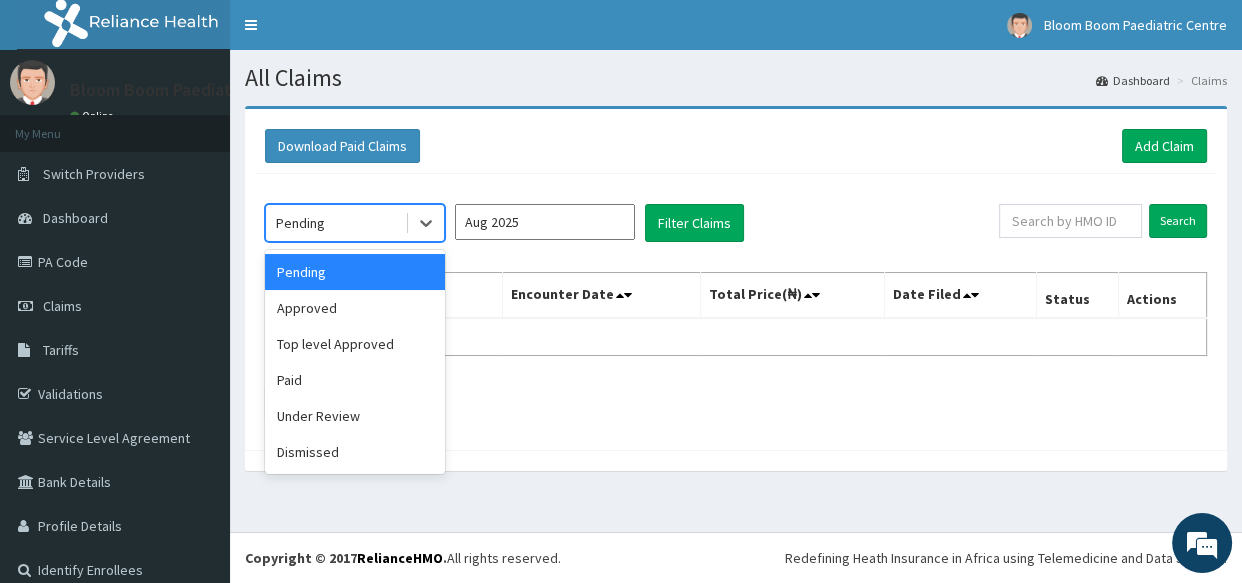 click on "Pending" at bounding box center (335, 223) 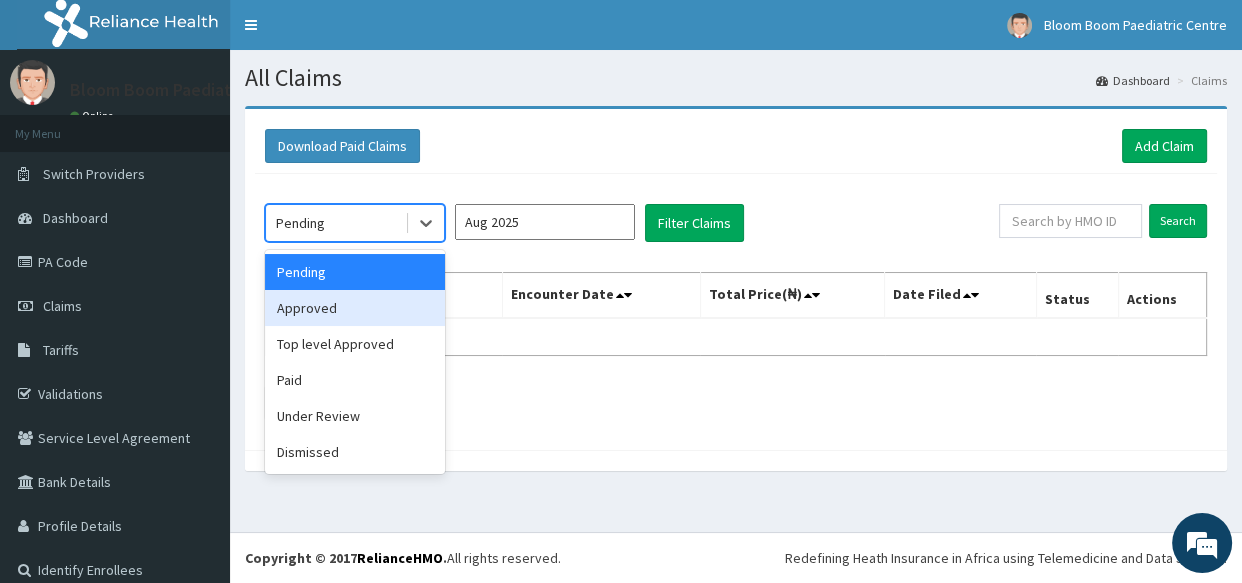 click on "Approved" at bounding box center (355, 308) 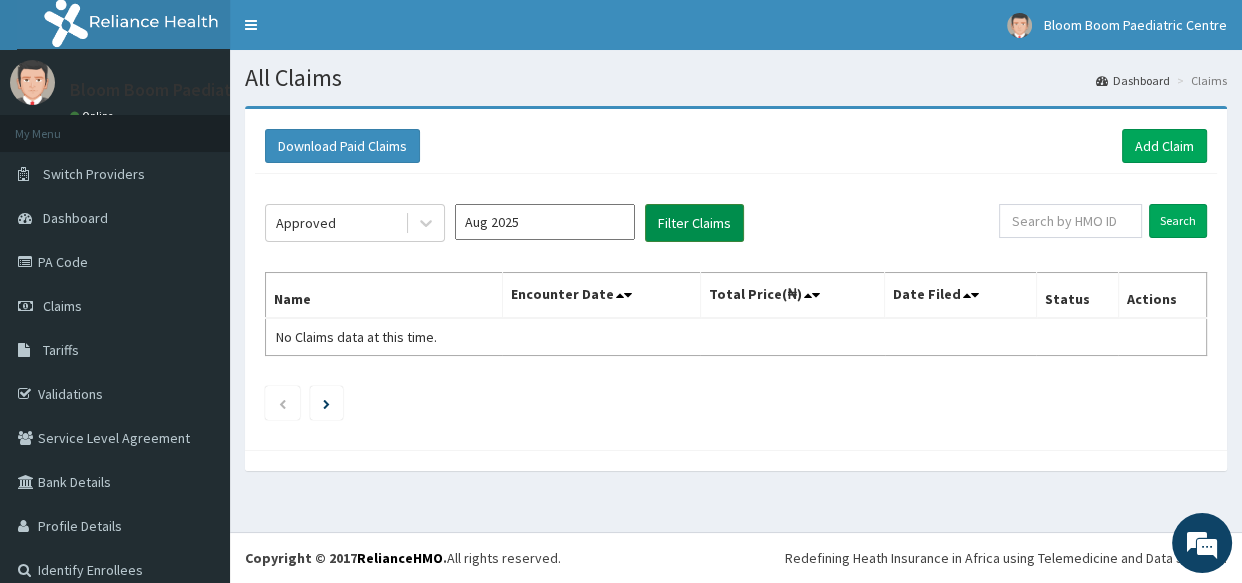 click on "Filter Claims" at bounding box center [694, 223] 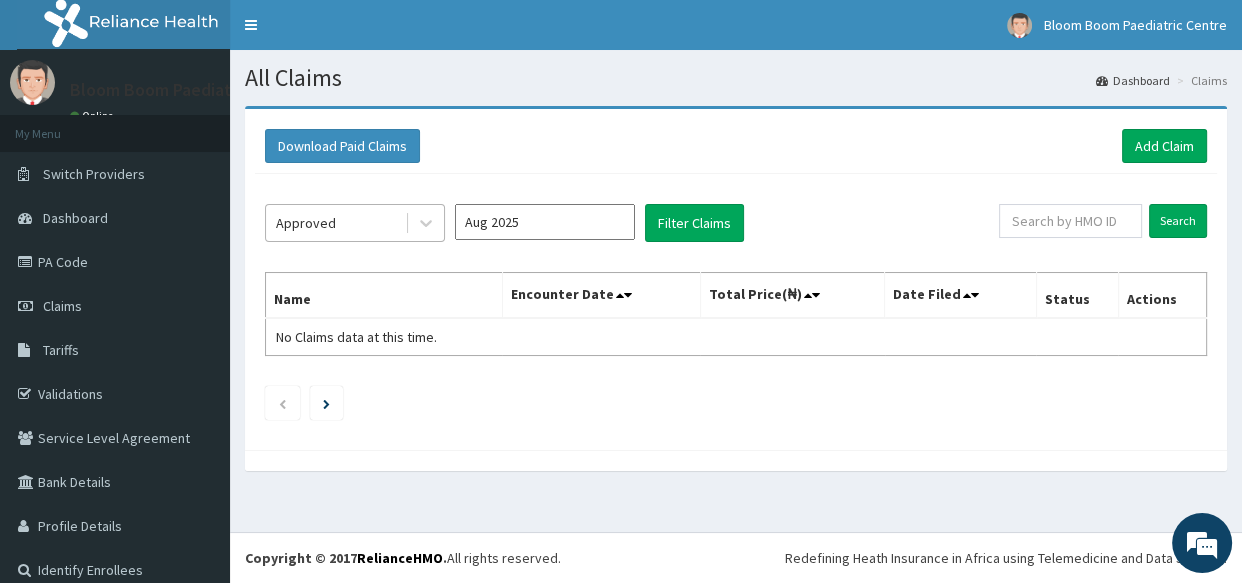 click on "Approved" at bounding box center [335, 223] 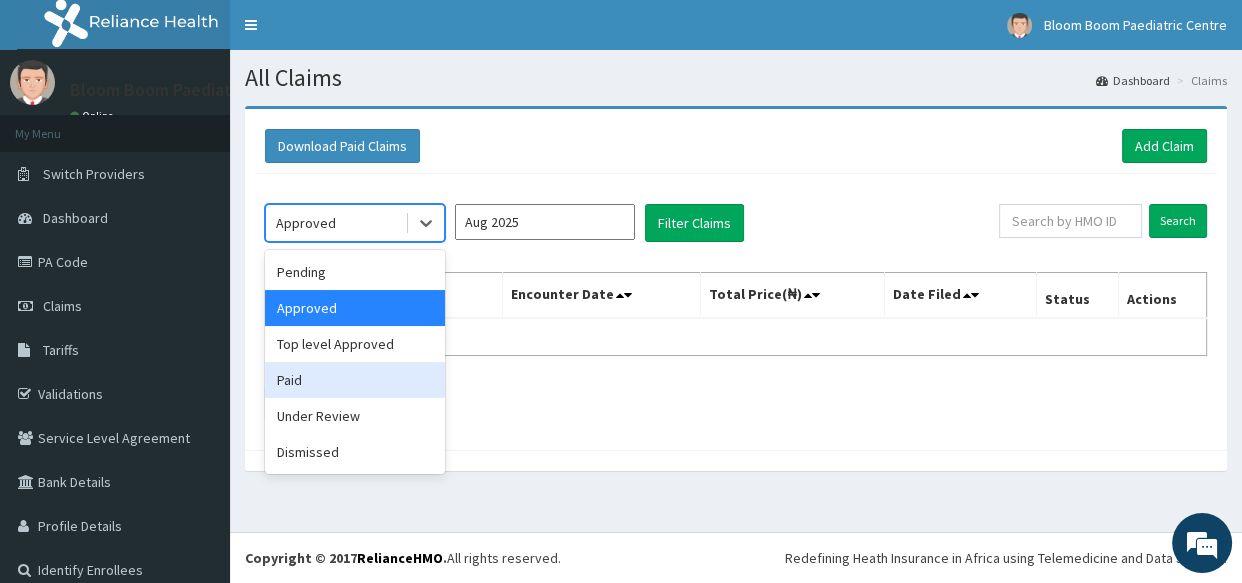 click on "Paid" at bounding box center (355, 380) 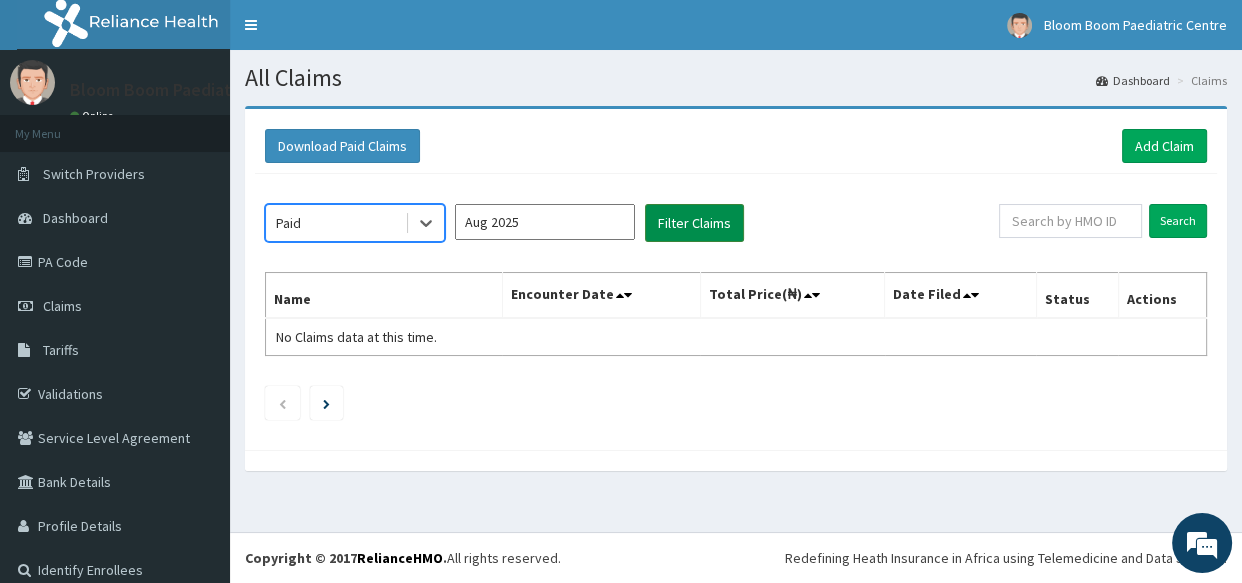 click on "Filter Claims" at bounding box center [694, 223] 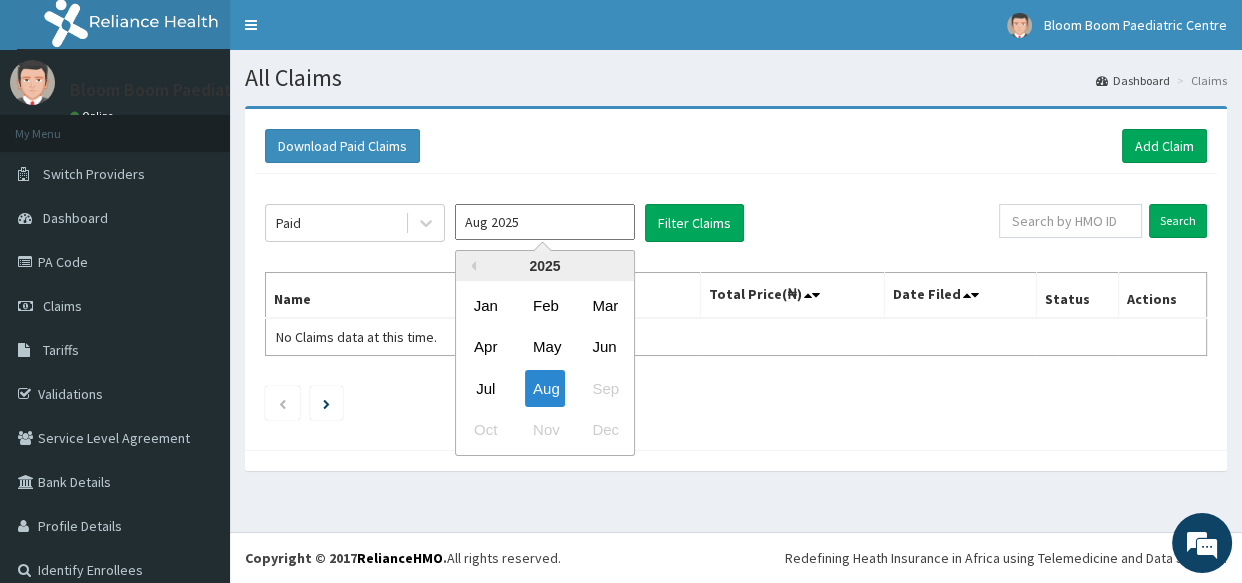 click on "Aug 2025" at bounding box center (545, 222) 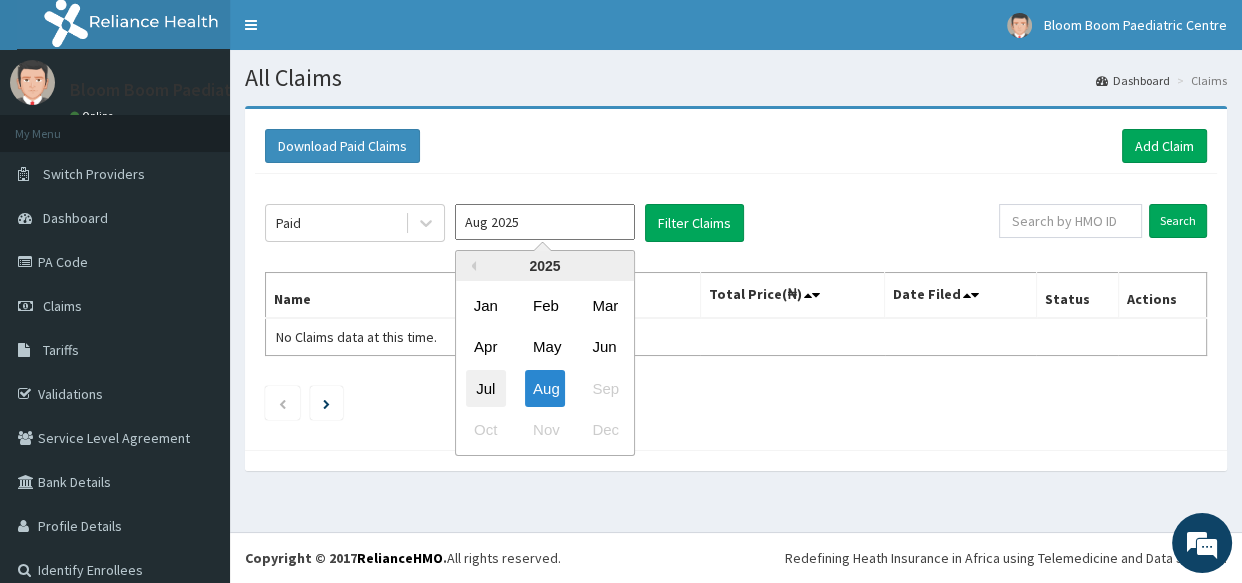 click on "Jul" at bounding box center [486, 388] 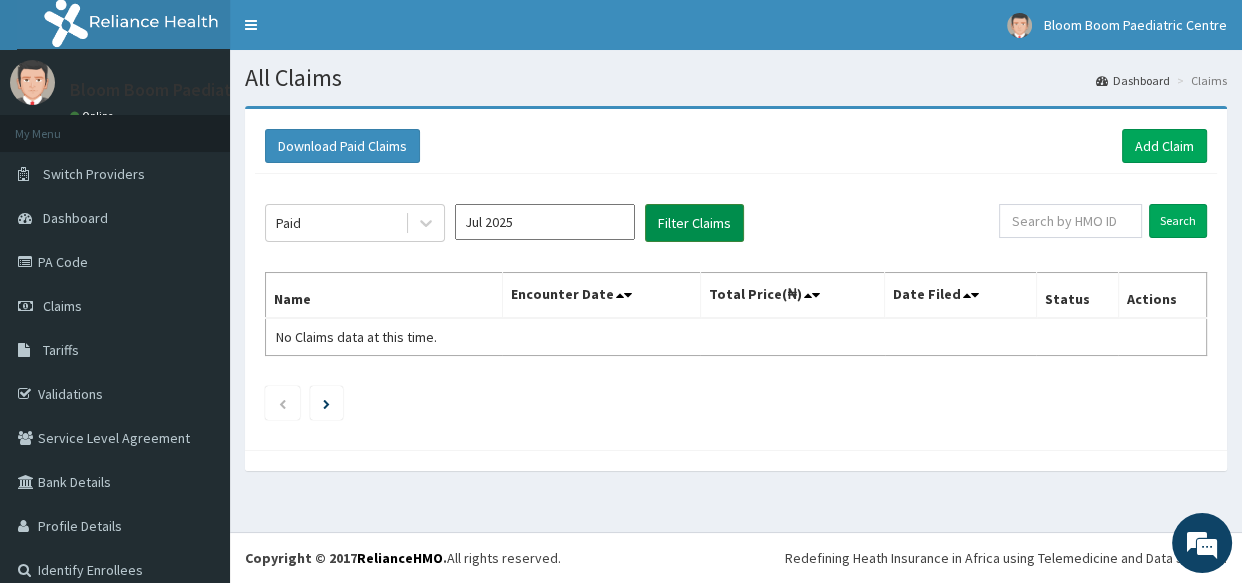 click on "Filter Claims" at bounding box center (694, 223) 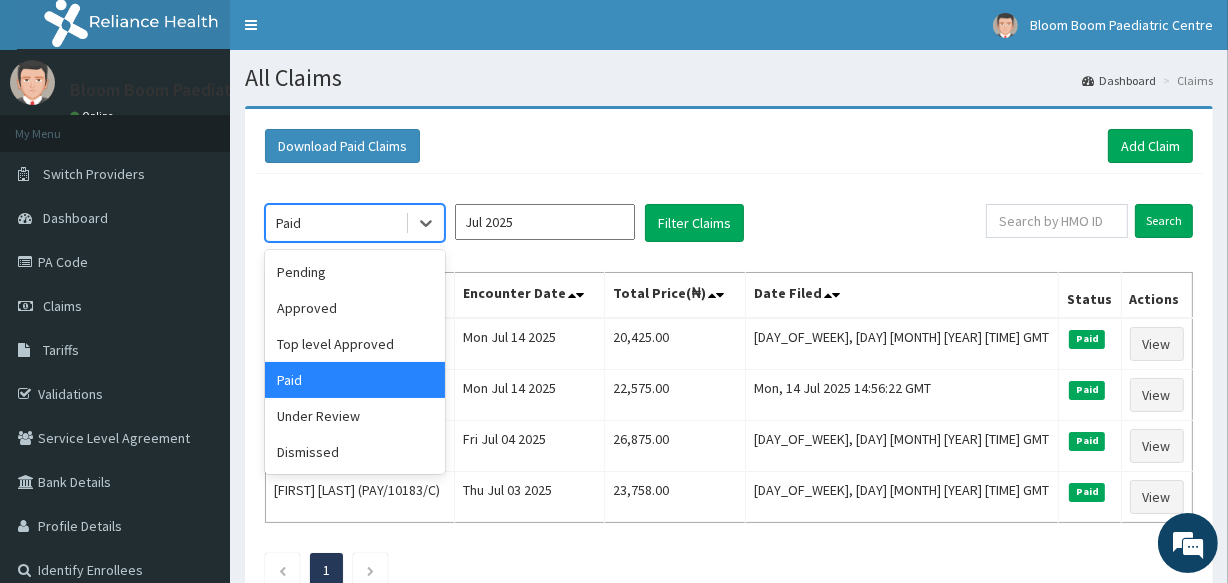 click on "Paid" at bounding box center (288, 223) 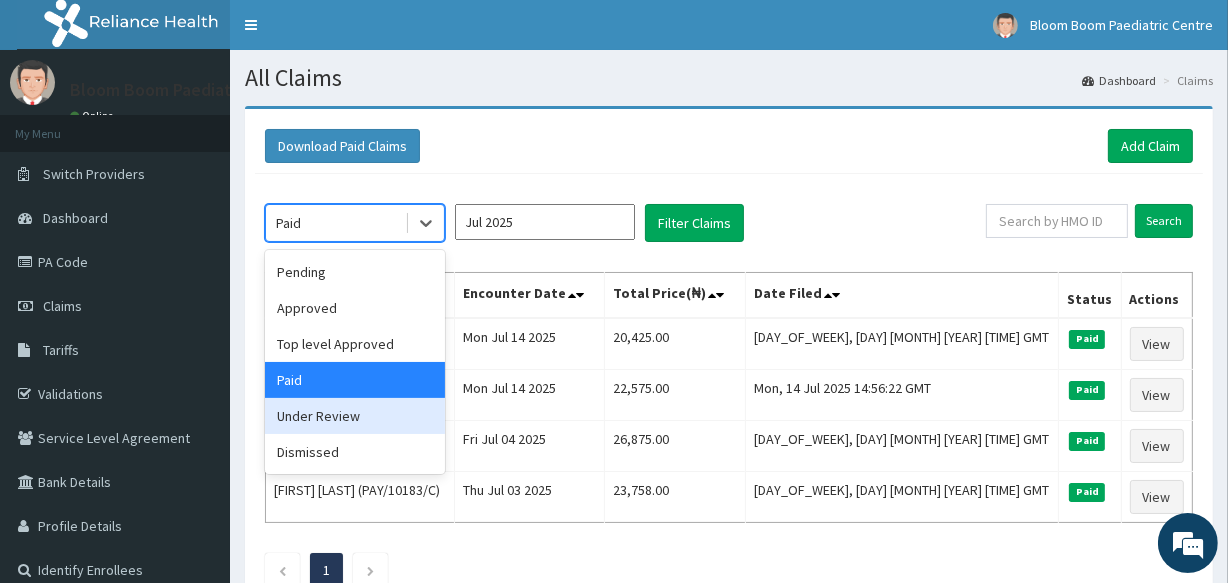 click on "Under Review" at bounding box center [355, 416] 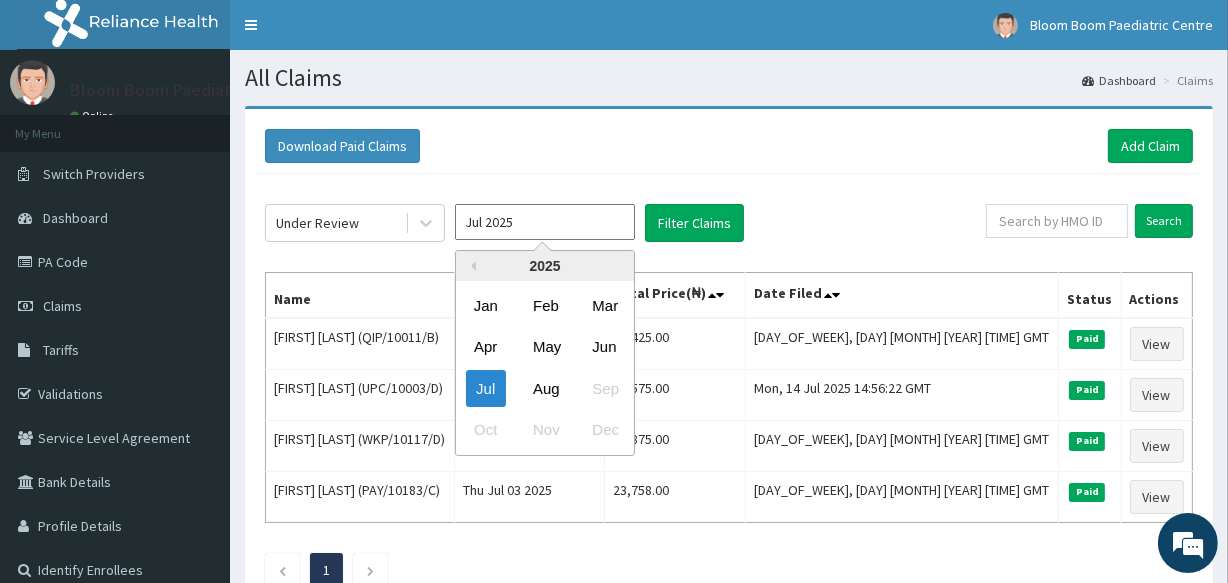 click on "Jul 2025" at bounding box center (545, 222) 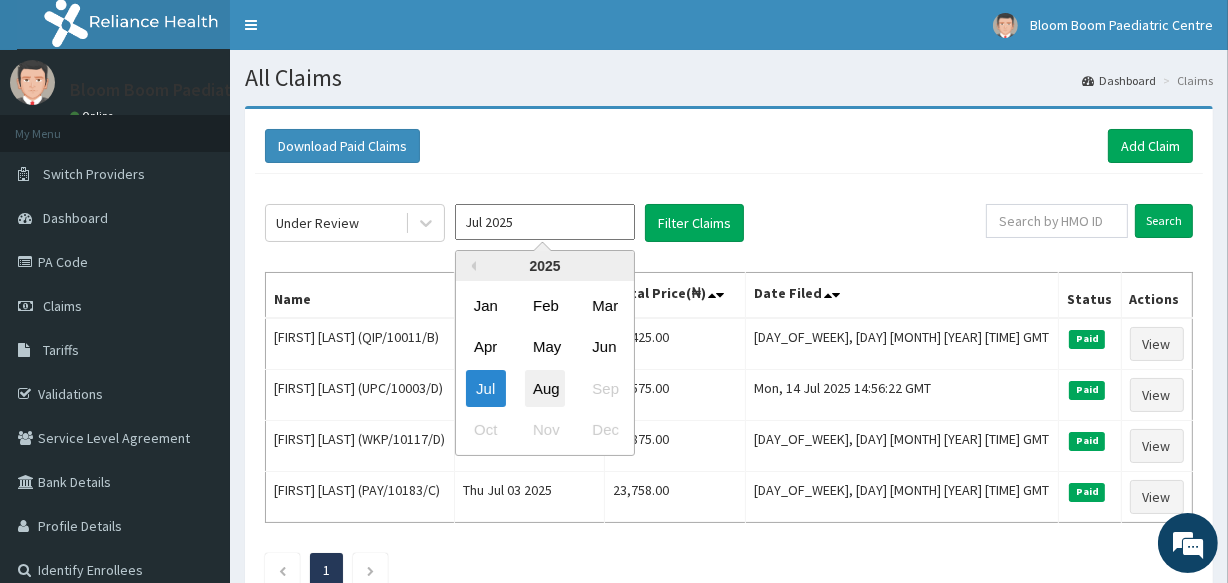click on "Aug" at bounding box center [545, 388] 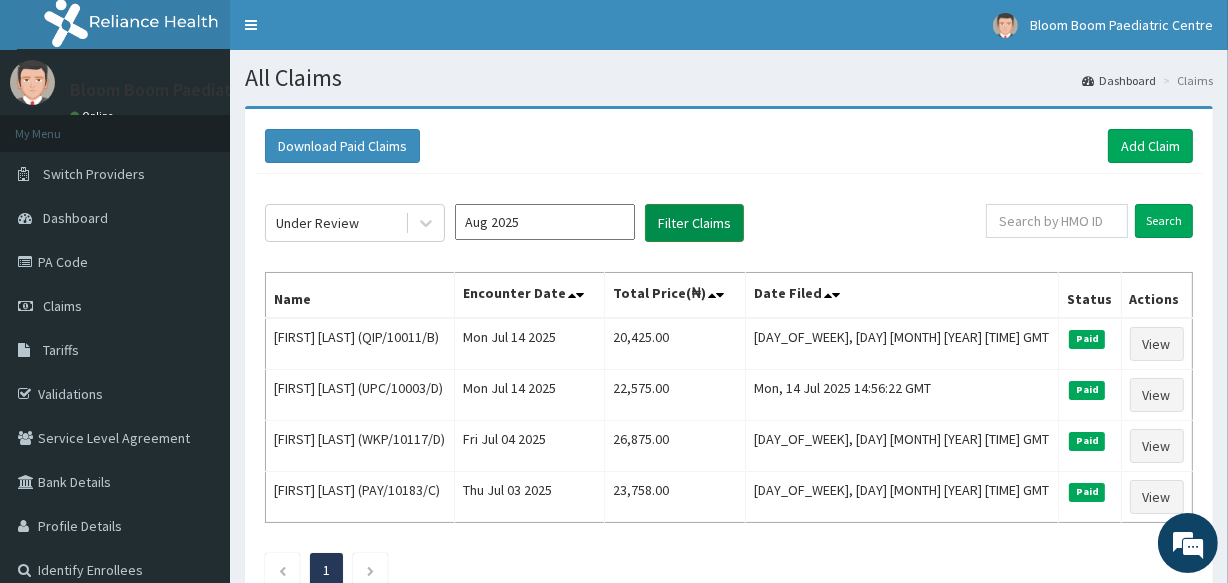 click on "Filter Claims" at bounding box center (694, 223) 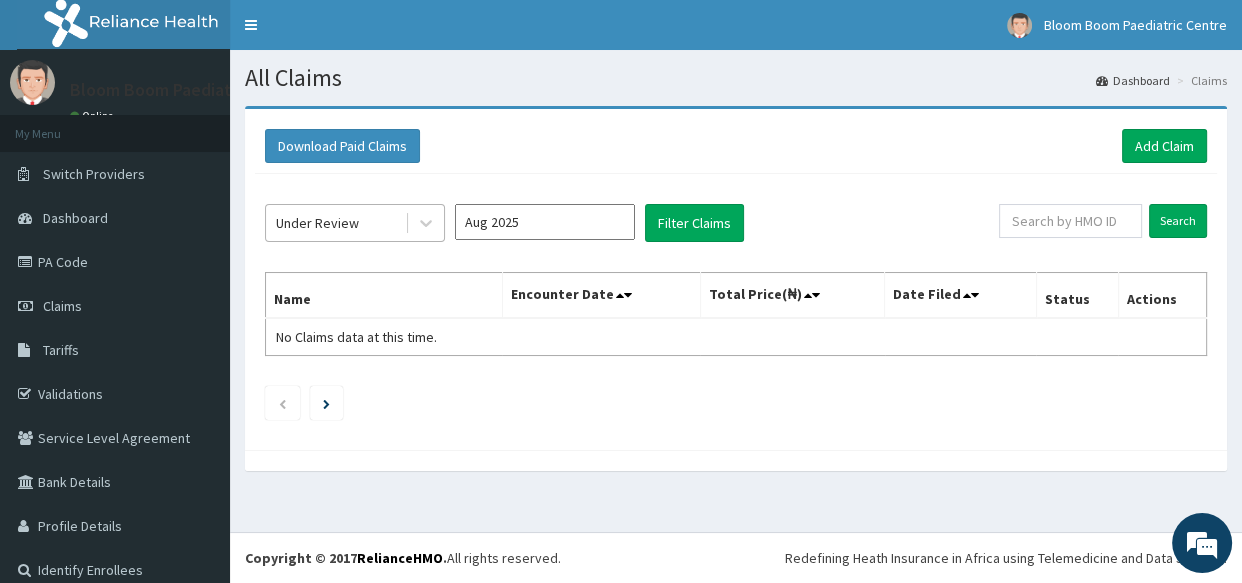 click on "Under Review" at bounding box center [335, 223] 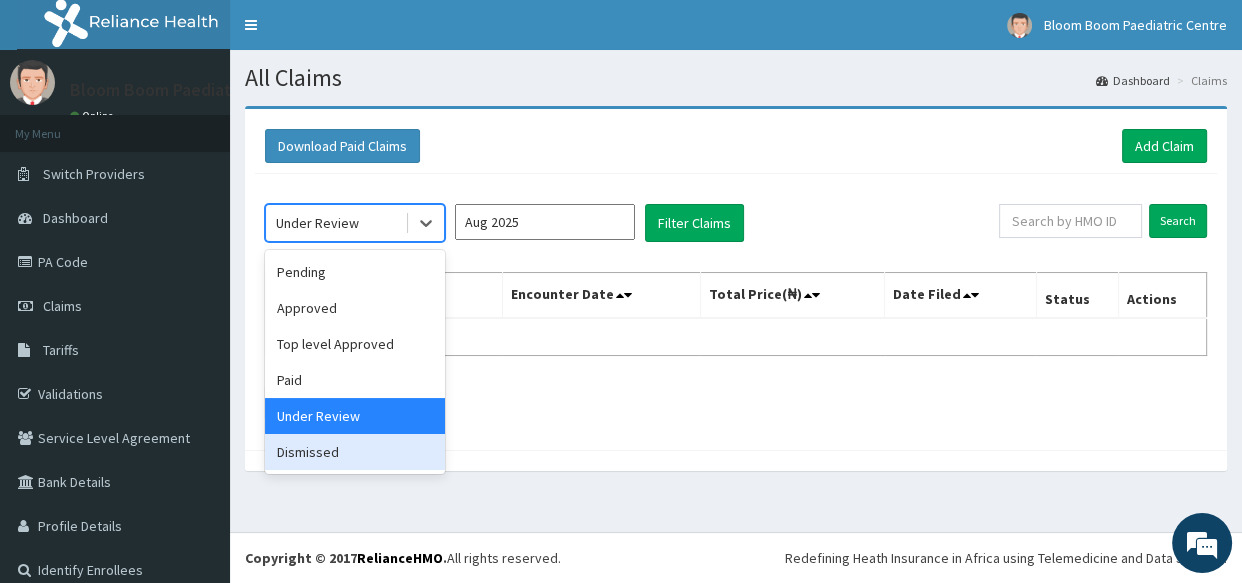 click on "Pending Approved Top level Approved Paid Under Review Dismissed" at bounding box center (355, 362) 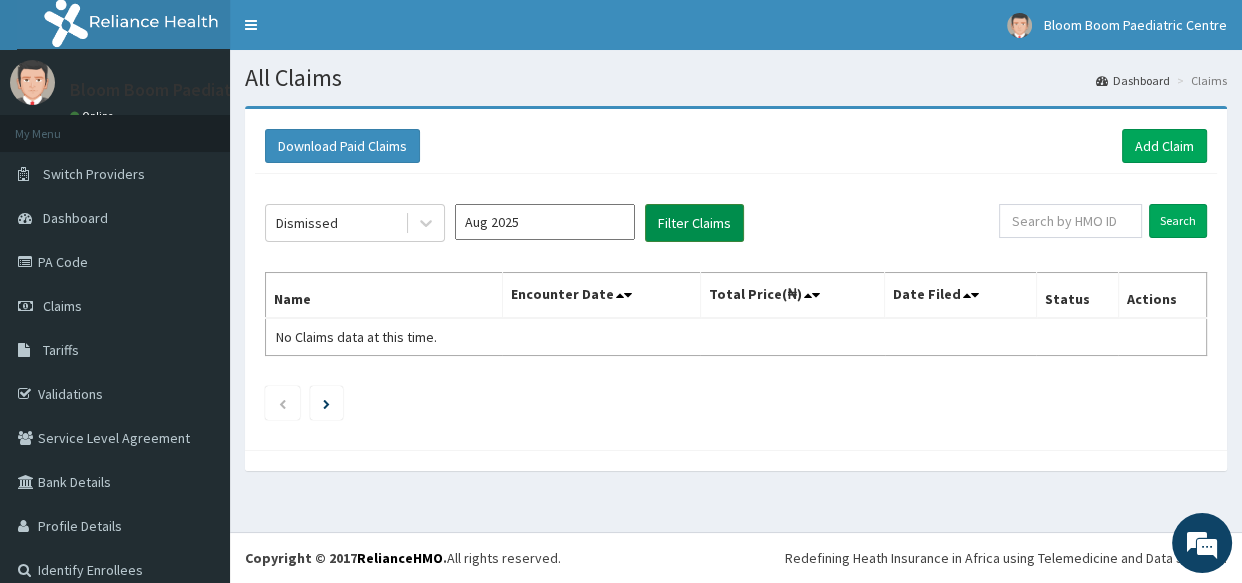 click on "Filter Claims" at bounding box center (694, 223) 